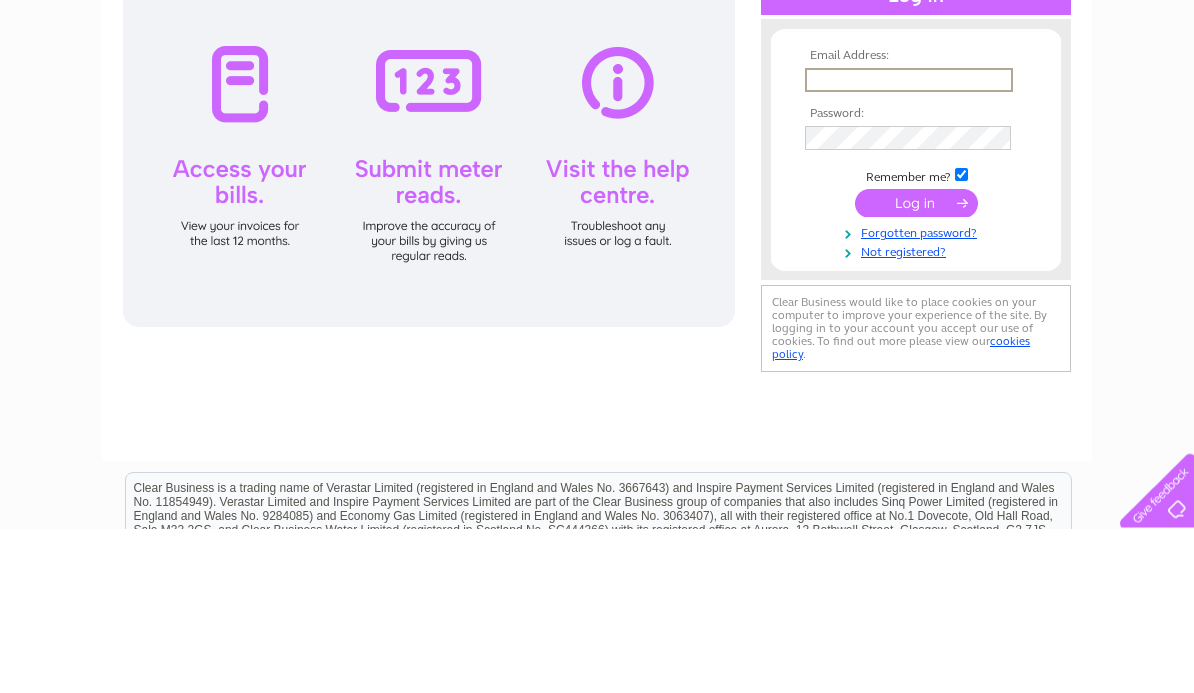 scroll, scrollTop: 0, scrollLeft: 0, axis: both 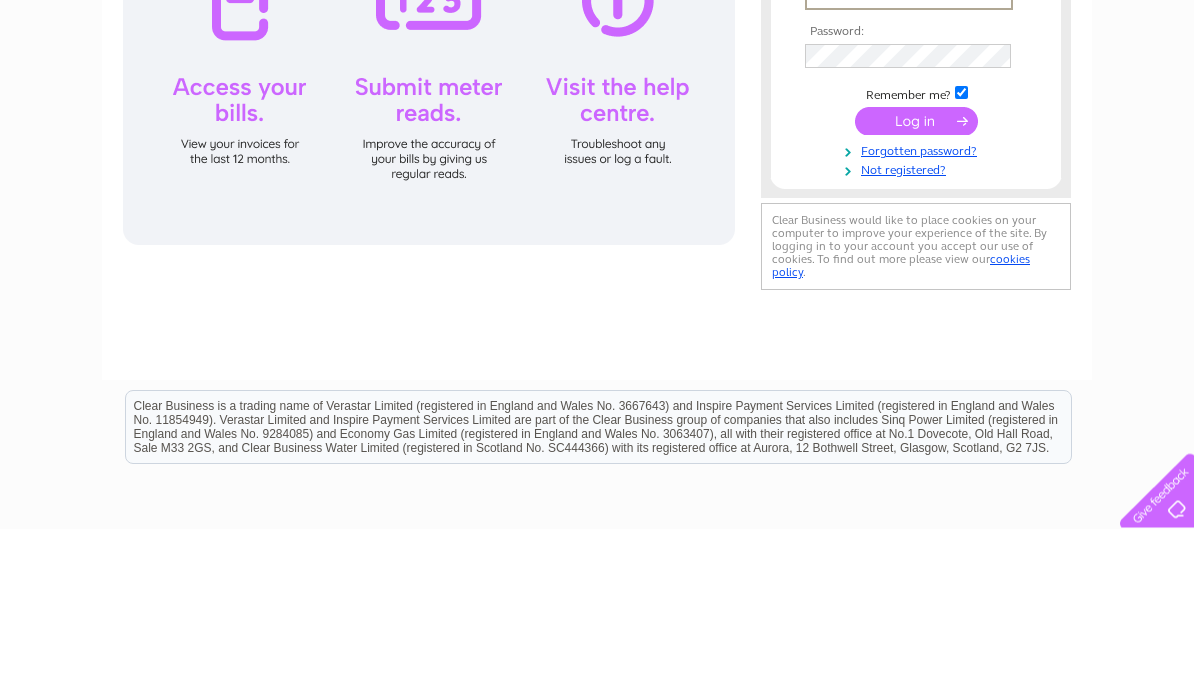 type on "[EMAIL]" 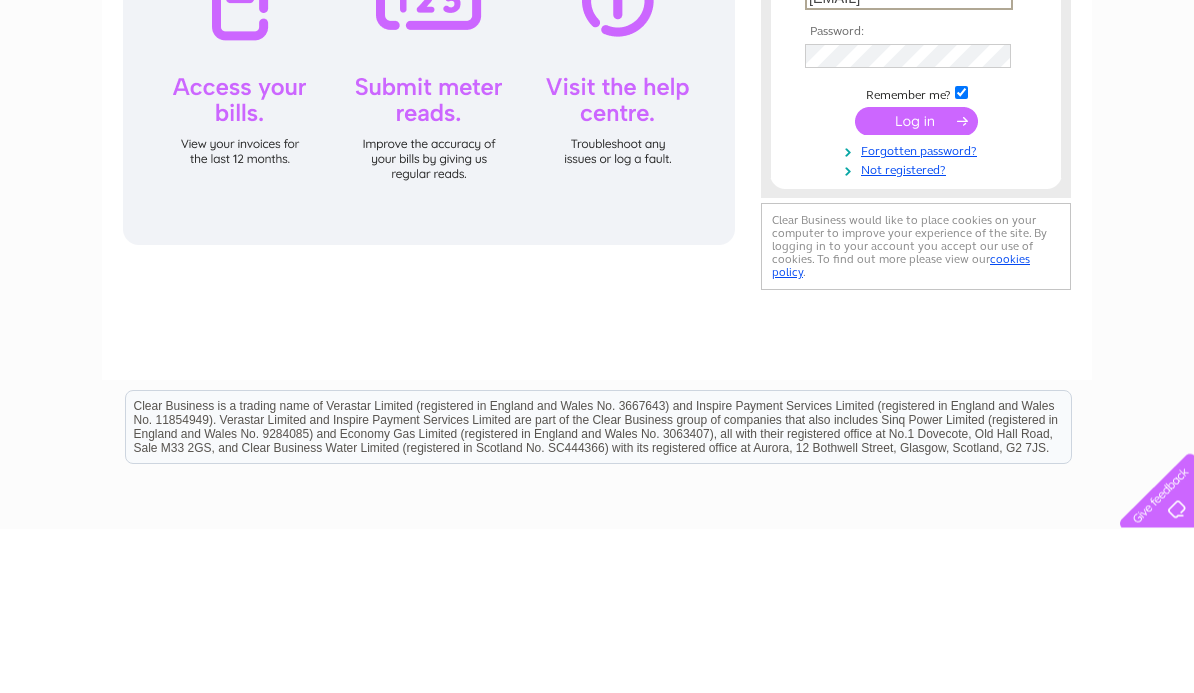 click at bounding box center [916, 286] 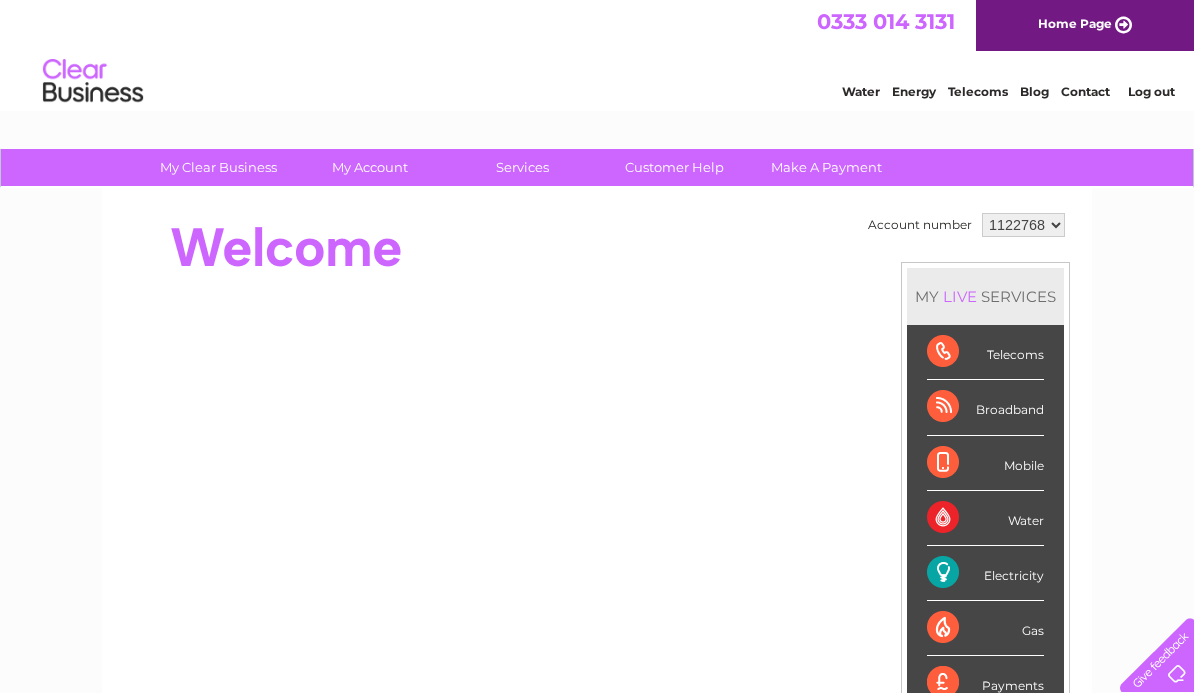 scroll, scrollTop: 105, scrollLeft: 0, axis: vertical 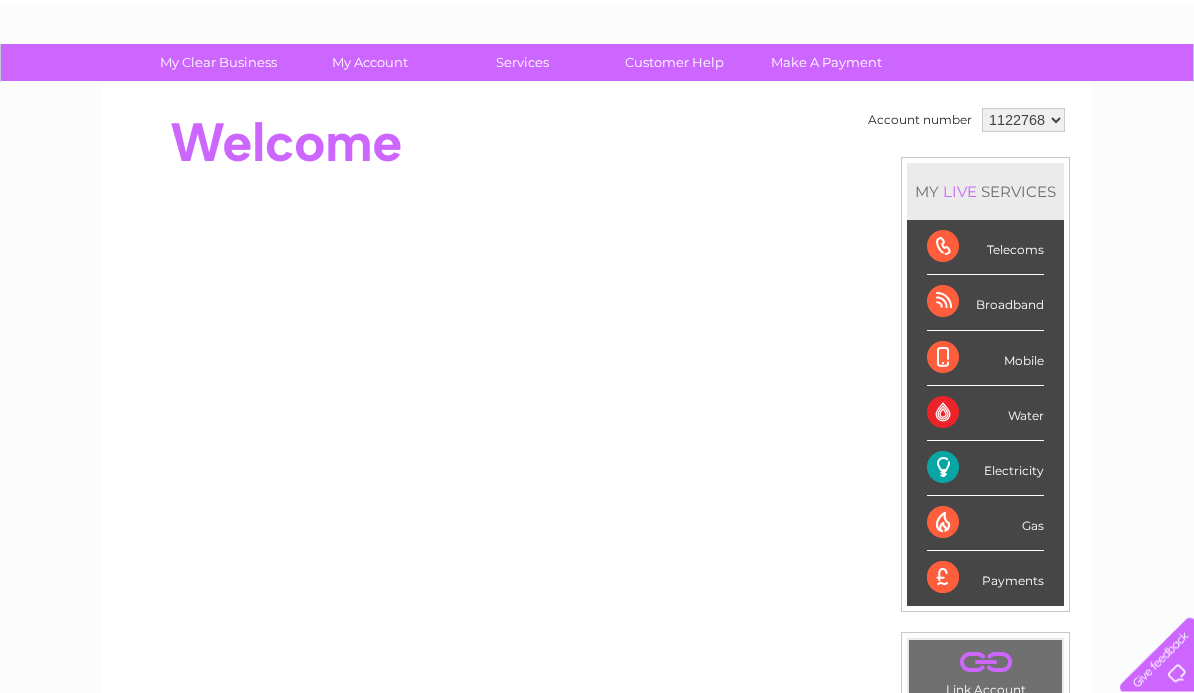 click on "Electricity" at bounding box center [985, 469] 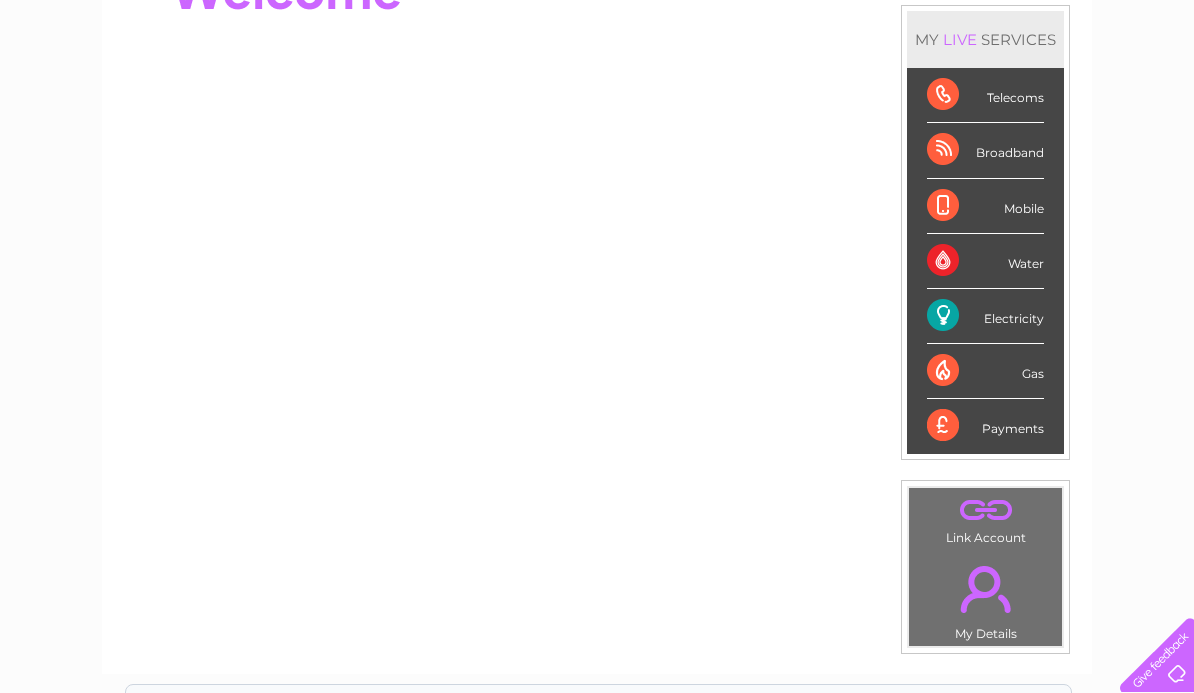 scroll, scrollTop: 312, scrollLeft: 0, axis: vertical 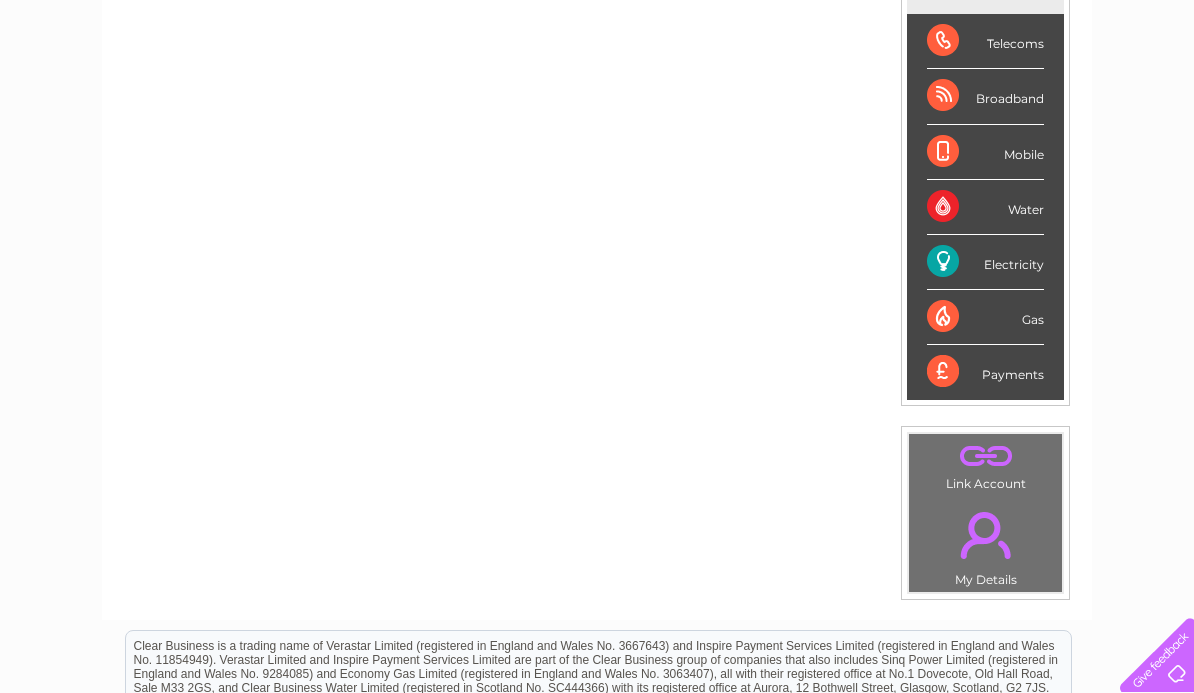 click on "Electricity" at bounding box center [985, 262] 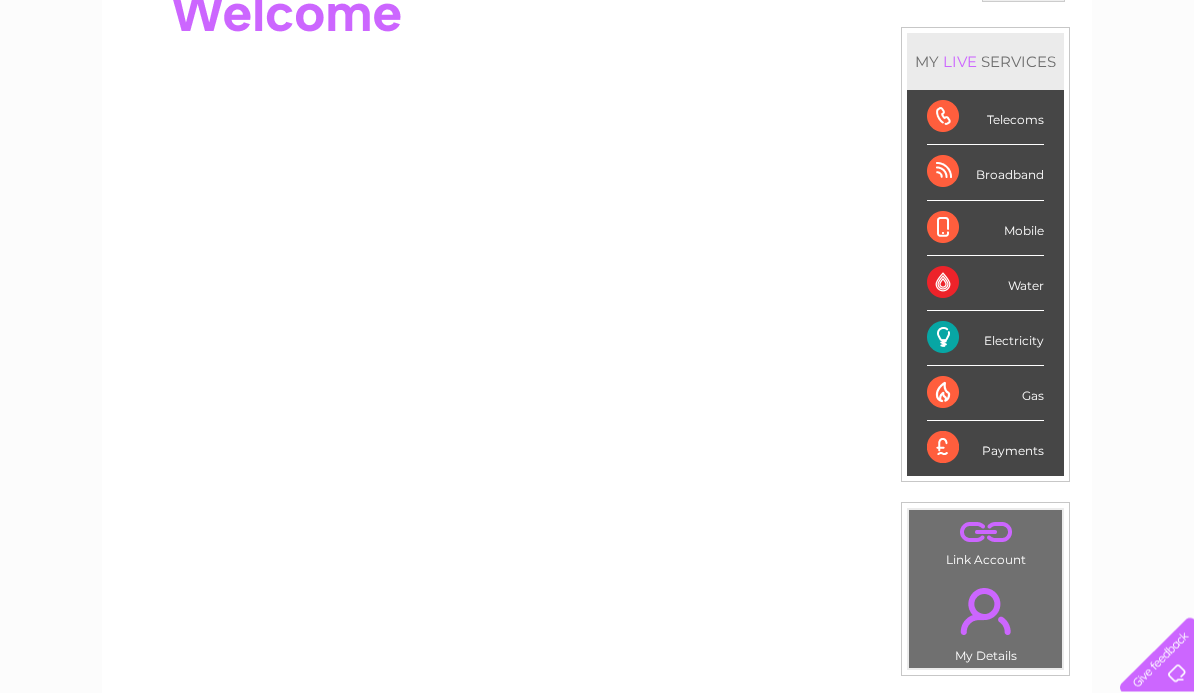 scroll, scrollTop: 260, scrollLeft: 0, axis: vertical 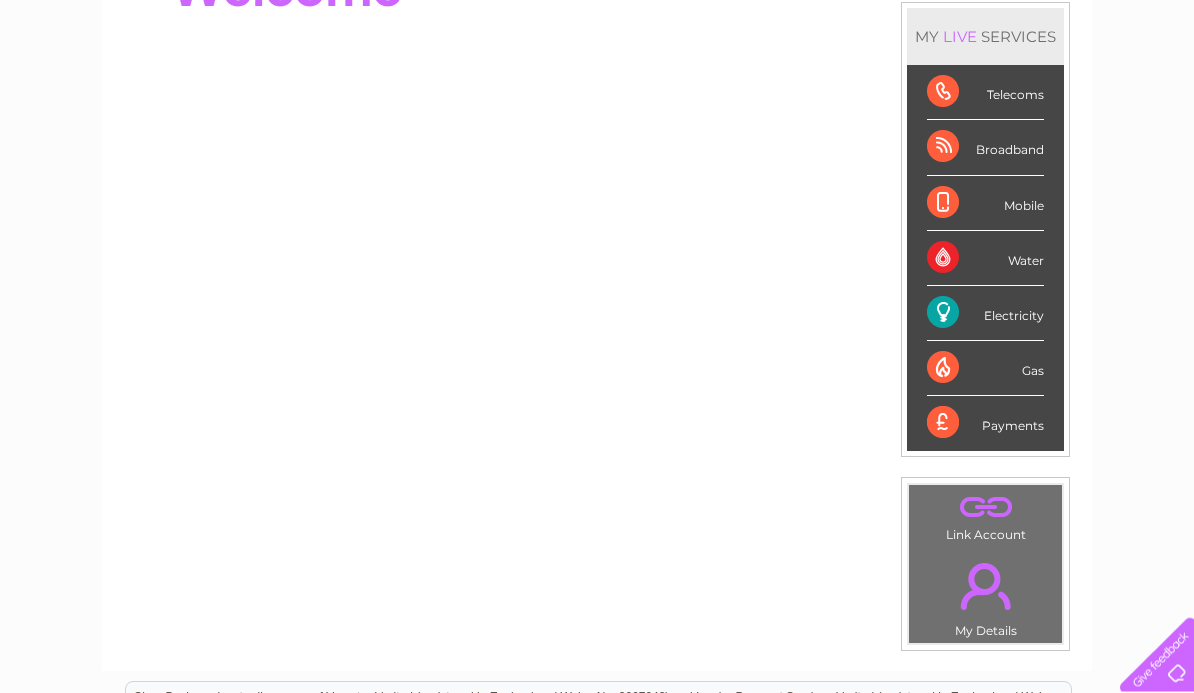 click on "Electricity" at bounding box center [985, 314] 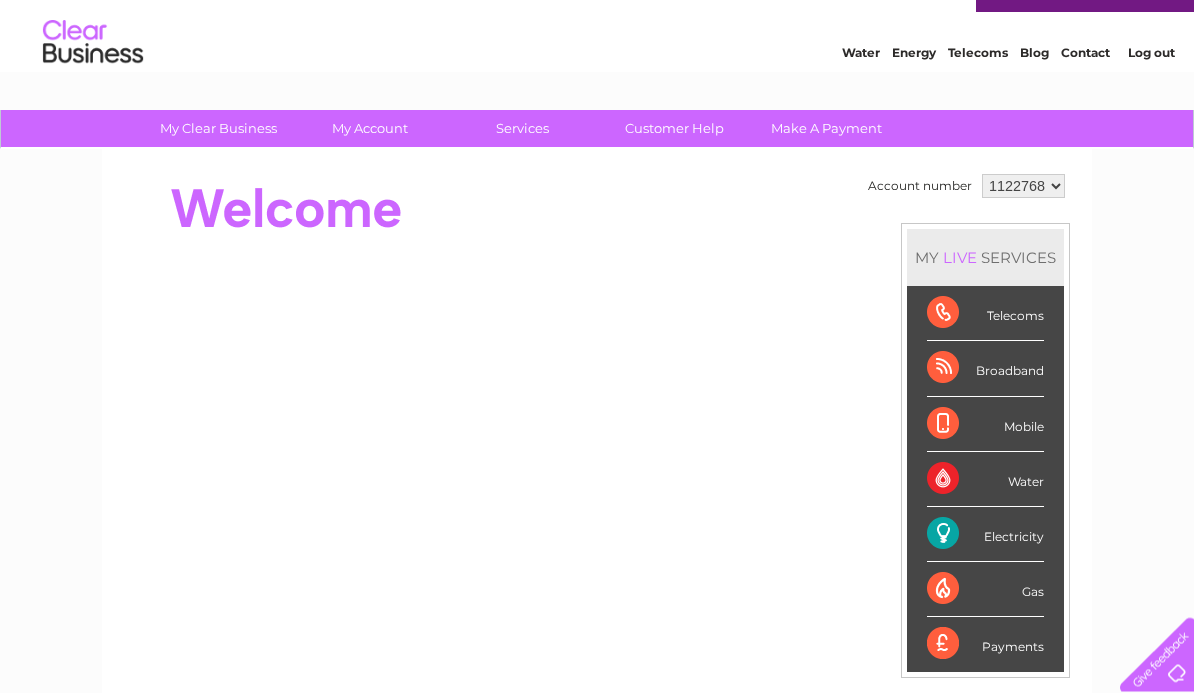 scroll, scrollTop: 25, scrollLeft: 0, axis: vertical 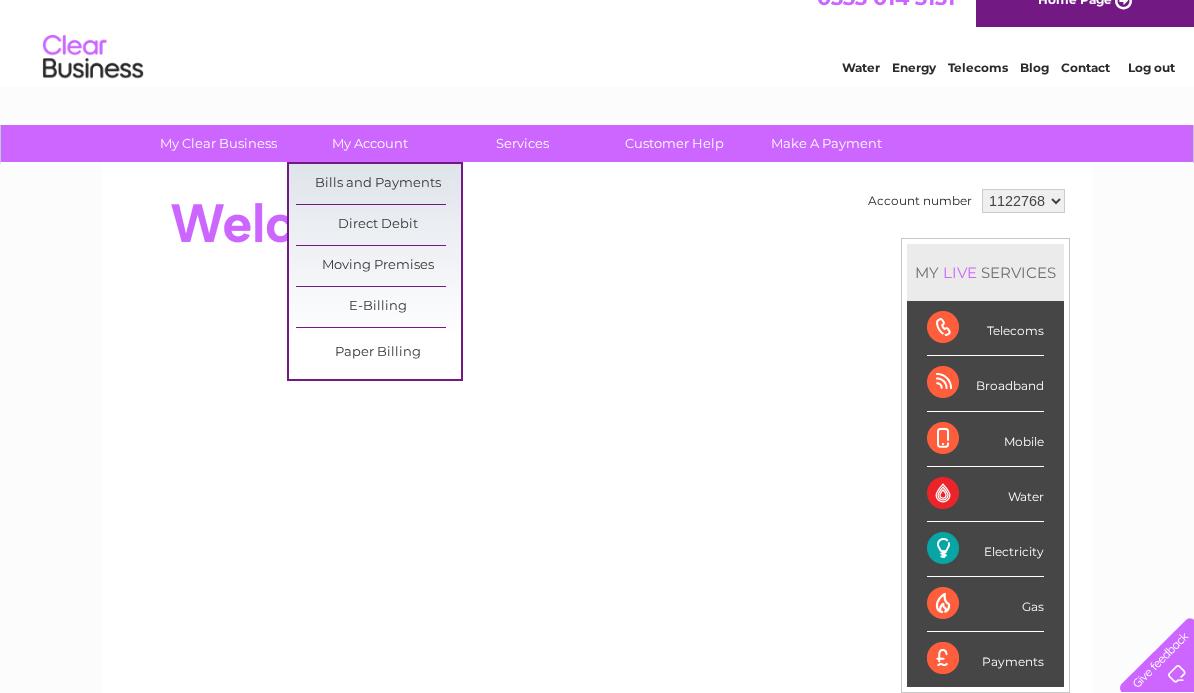 click on "Bills and Payments" at bounding box center [378, 184] 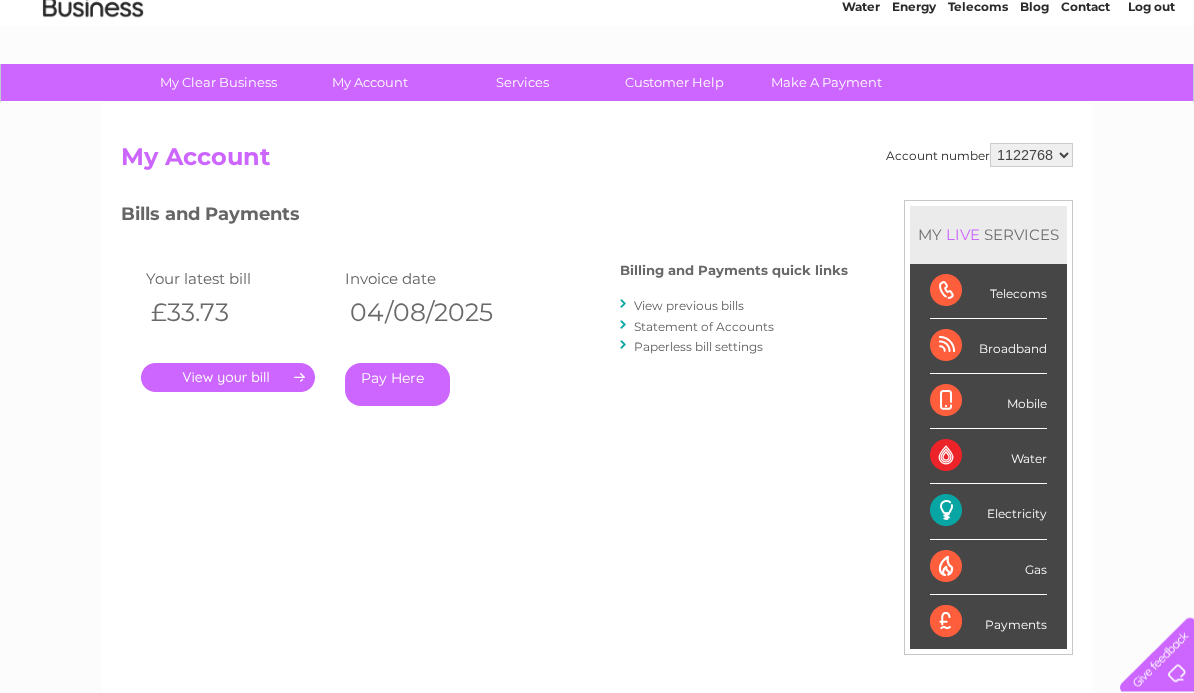 scroll, scrollTop: 86, scrollLeft: 0, axis: vertical 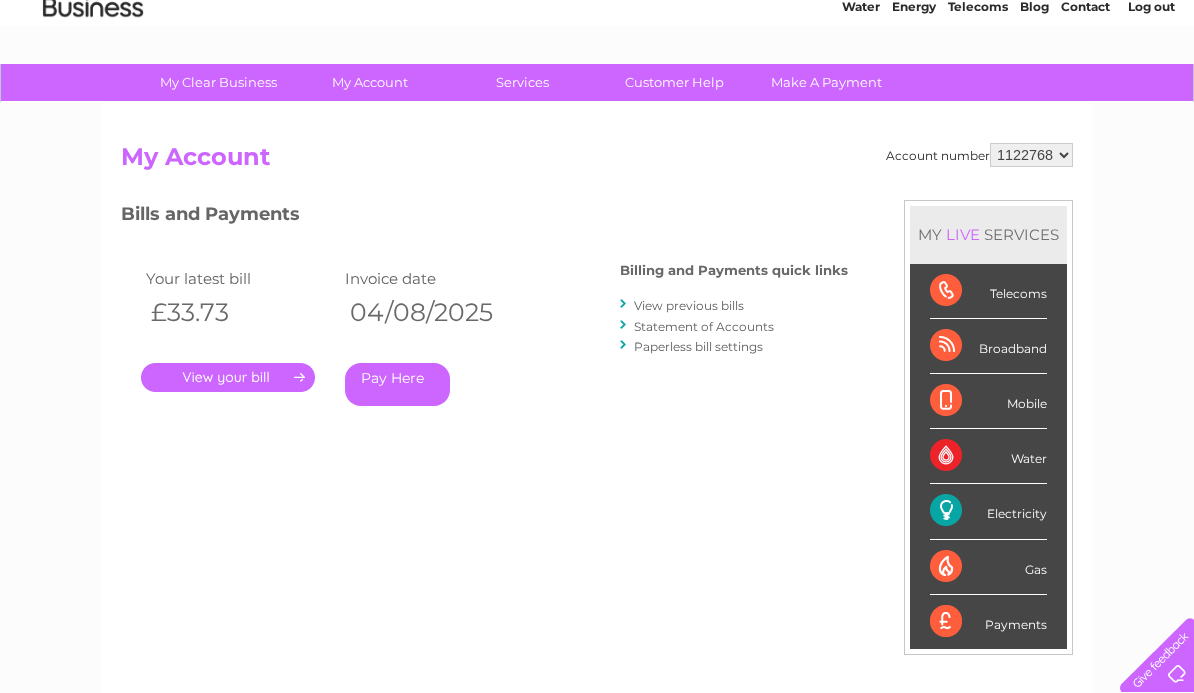 click on "View previous bills" at bounding box center (689, 305) 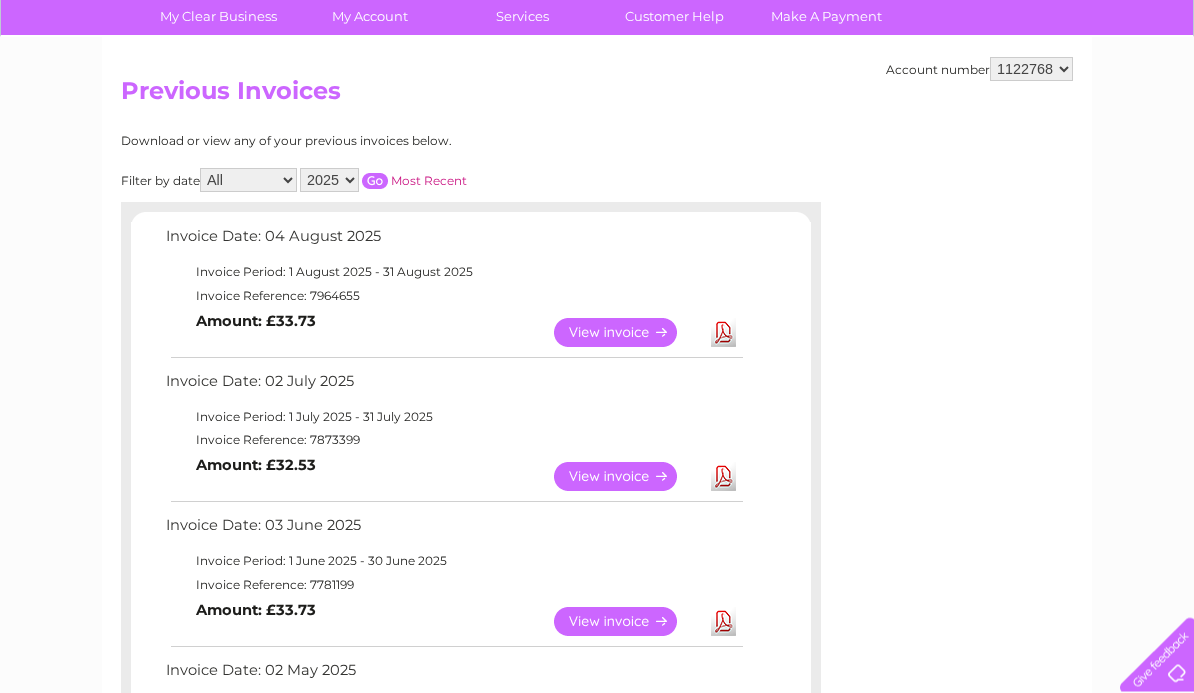 scroll, scrollTop: 107, scrollLeft: 0, axis: vertical 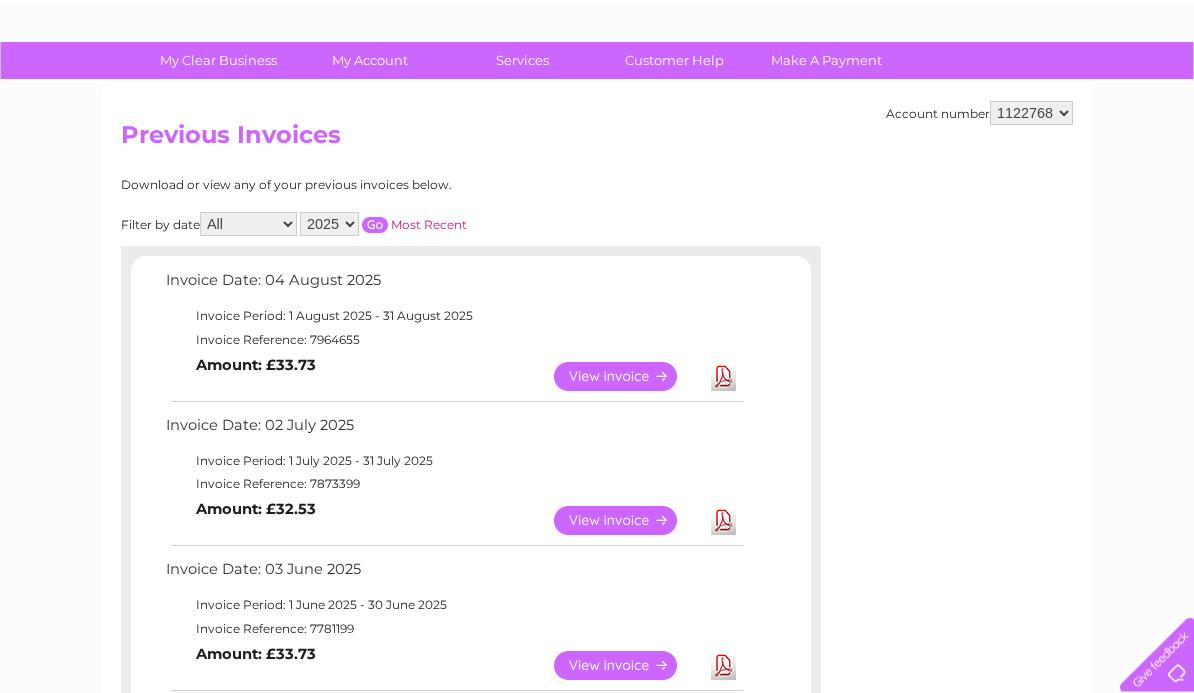 click on "View" at bounding box center [627, 377] 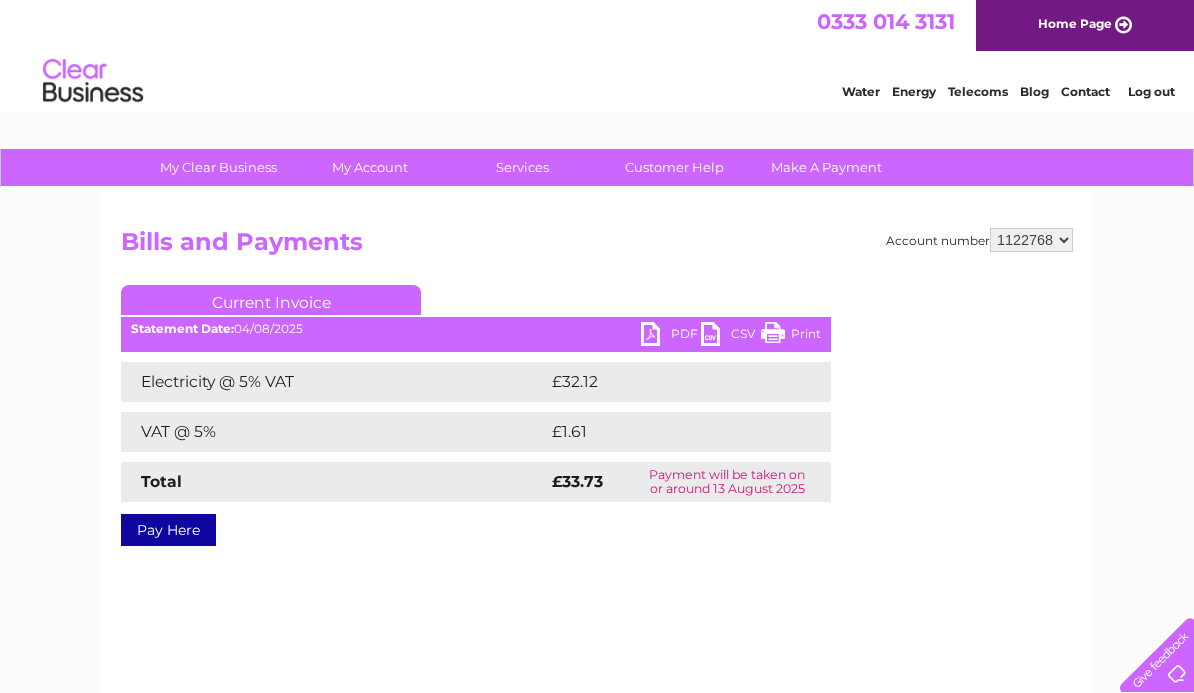 scroll, scrollTop: 0, scrollLeft: 0, axis: both 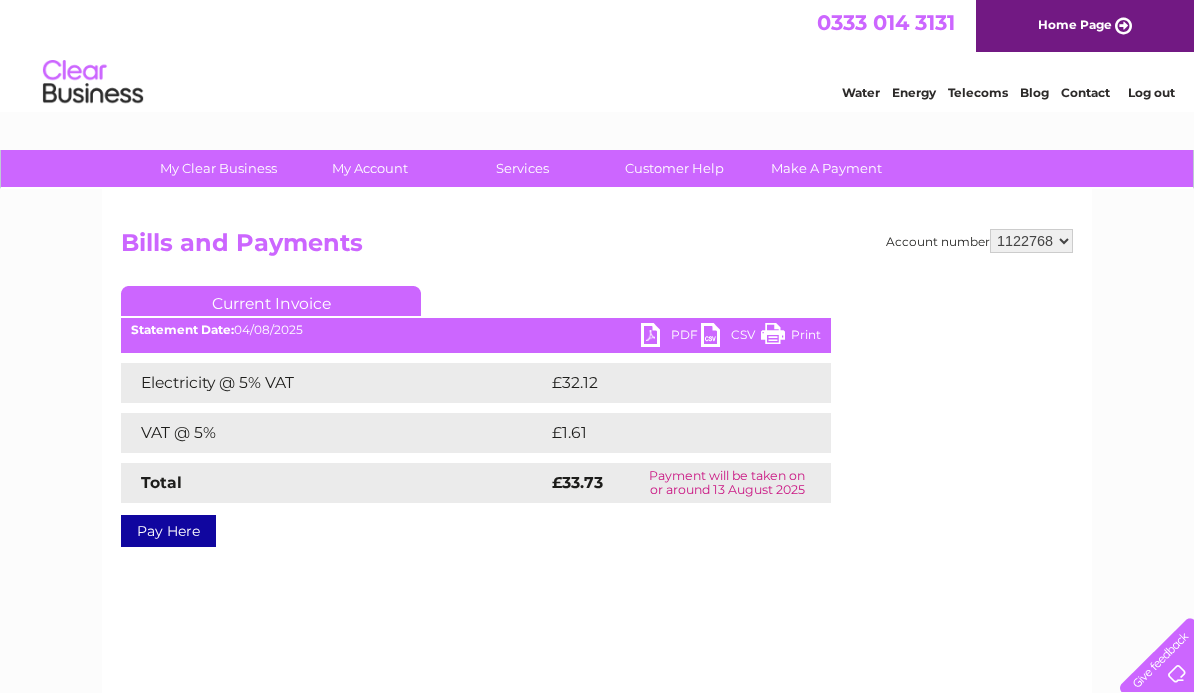 click on "PDF" at bounding box center (671, 337) 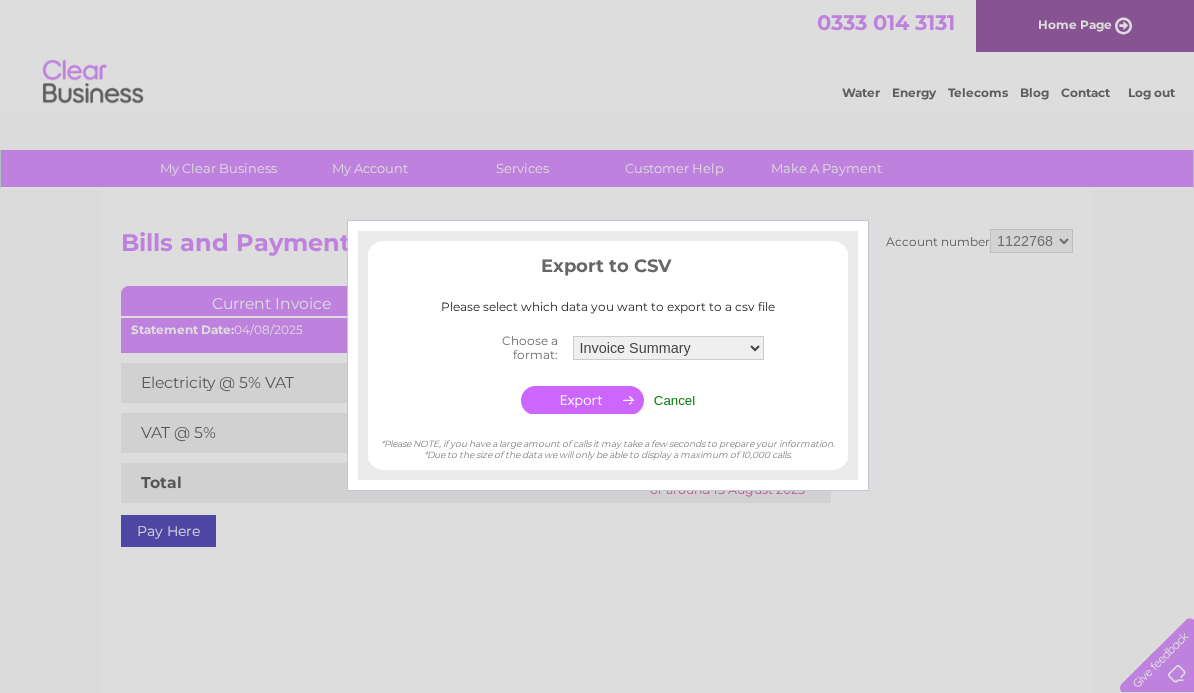 click at bounding box center (597, 346) 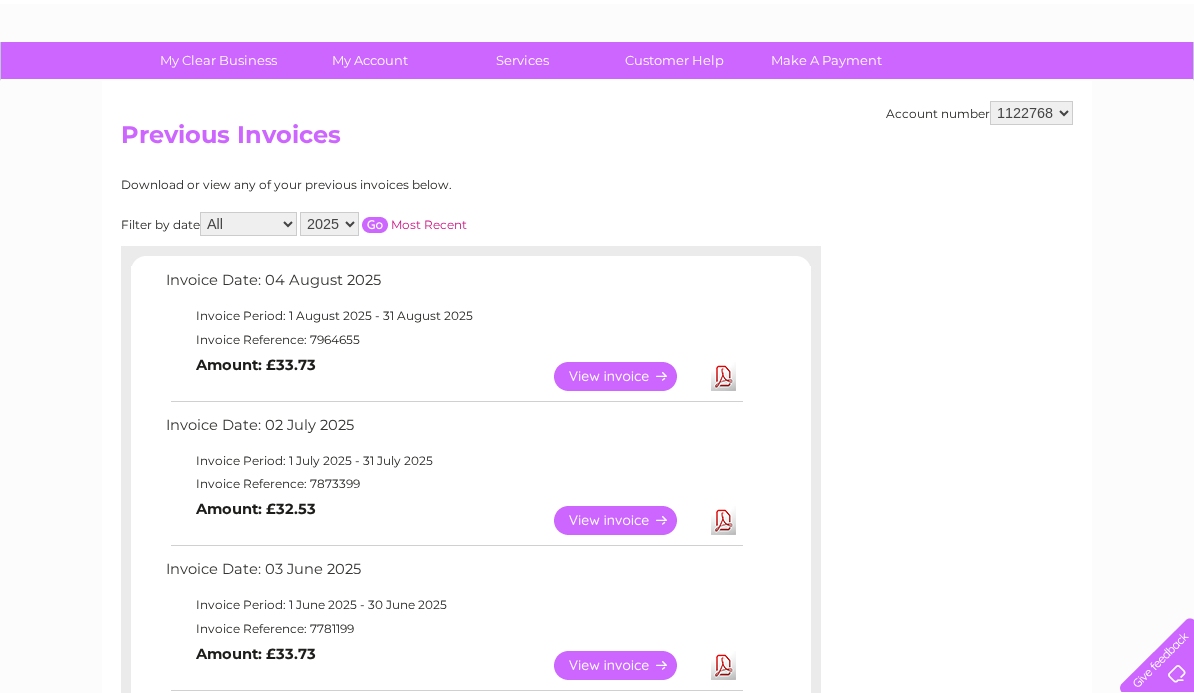 scroll, scrollTop: 0, scrollLeft: 0, axis: both 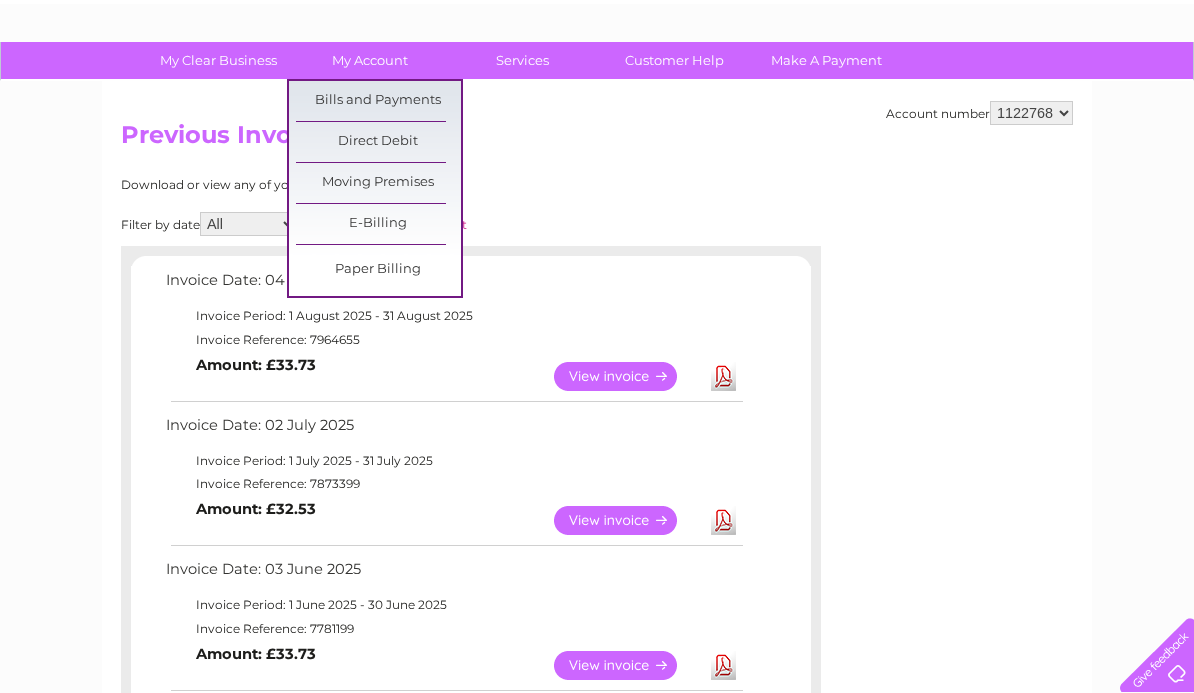 click on "Paper Billing" at bounding box center [378, 270] 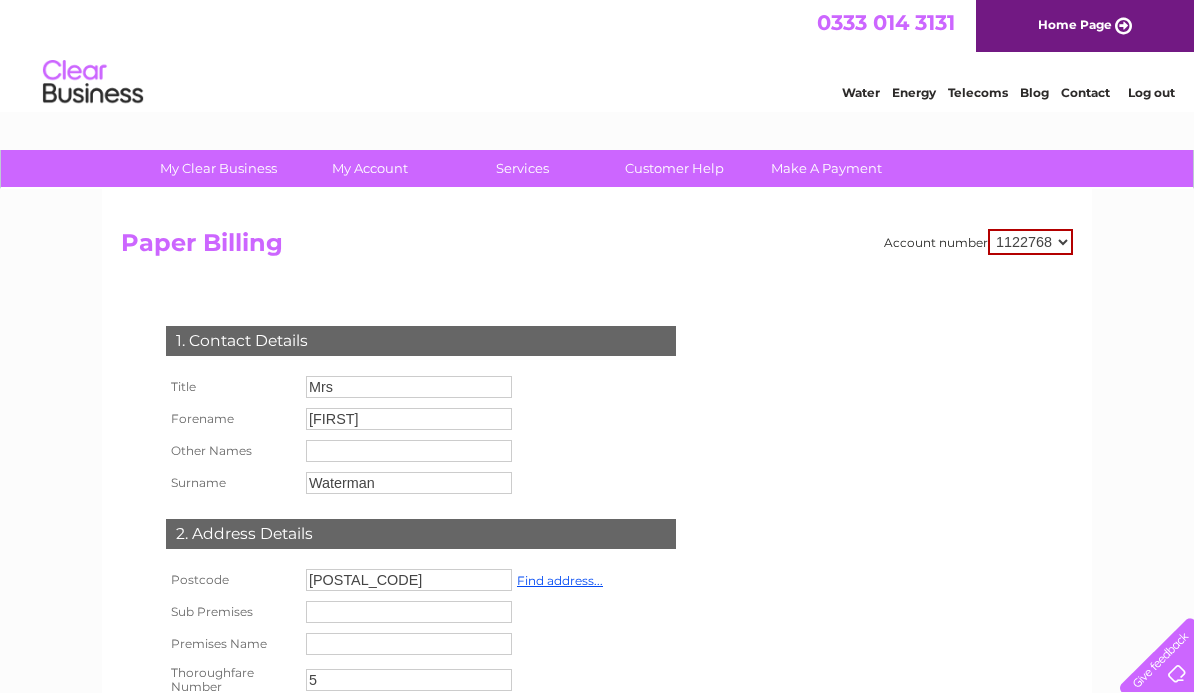 scroll, scrollTop: 0, scrollLeft: 0, axis: both 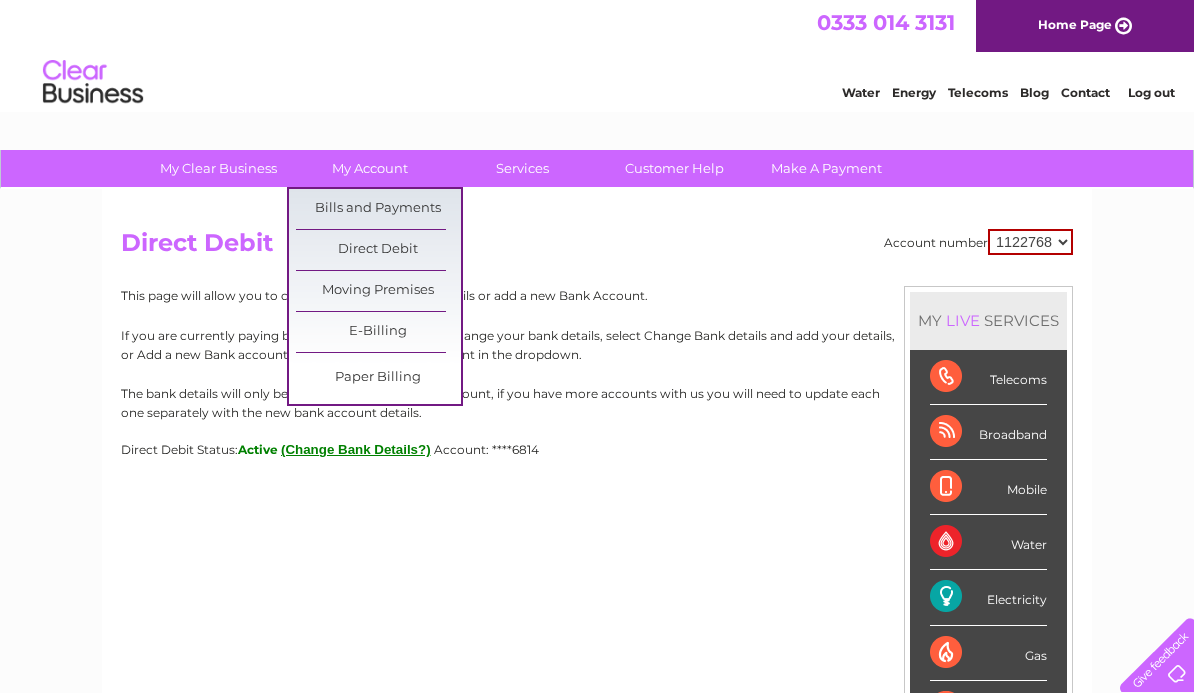 click on "Bills and Payments" at bounding box center [378, 209] 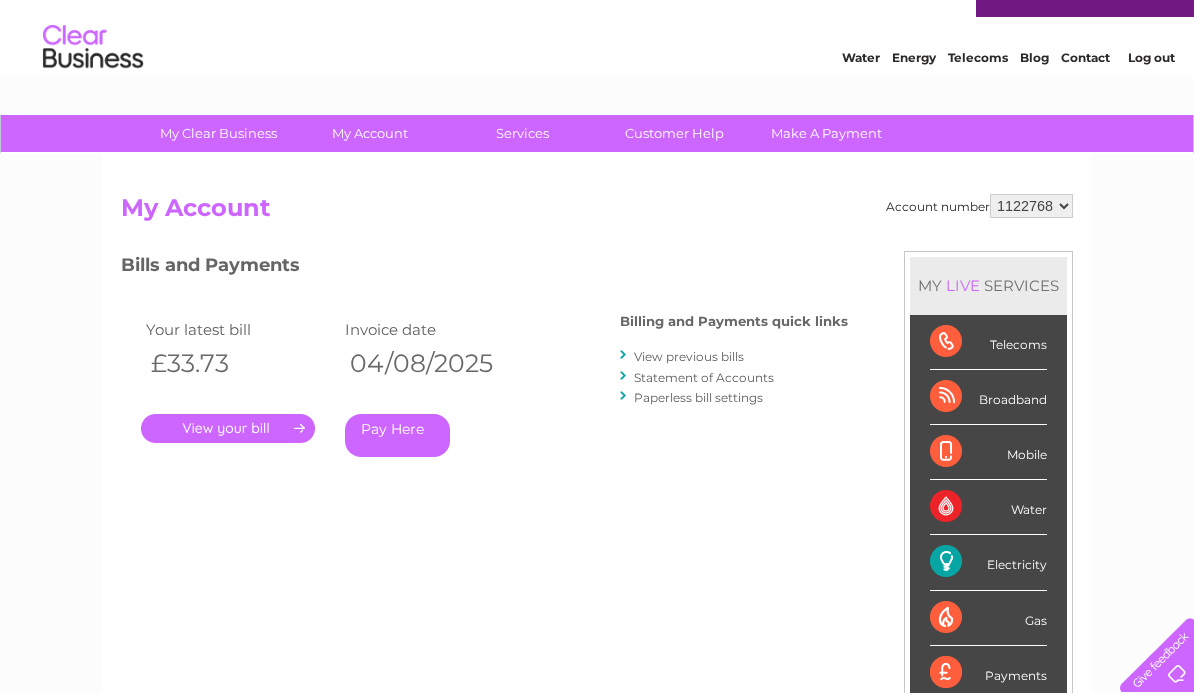 scroll, scrollTop: 48, scrollLeft: 0, axis: vertical 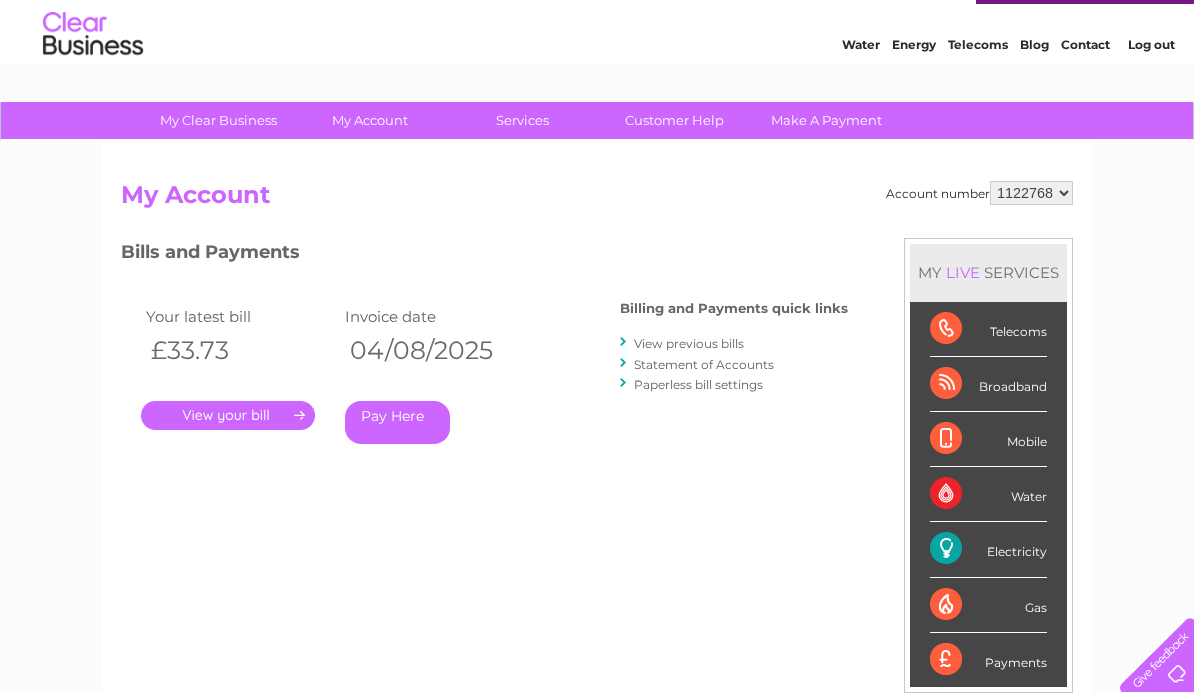 click on "Statement of Accounts" at bounding box center (704, 364) 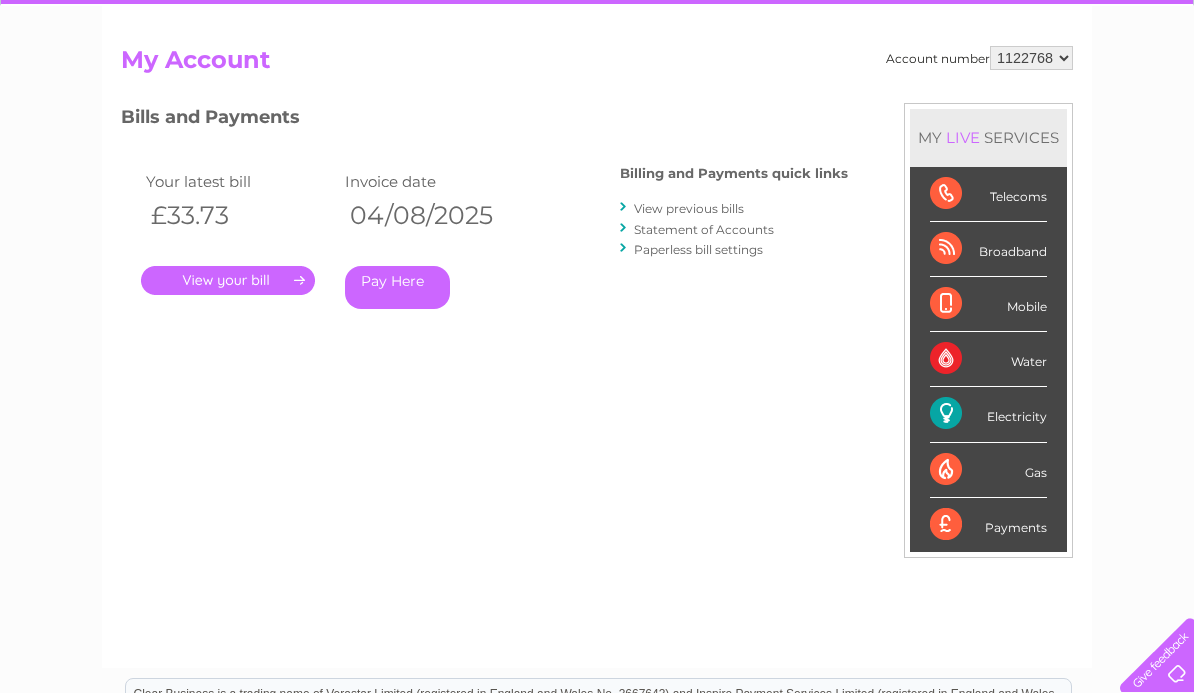 scroll, scrollTop: 0, scrollLeft: 0, axis: both 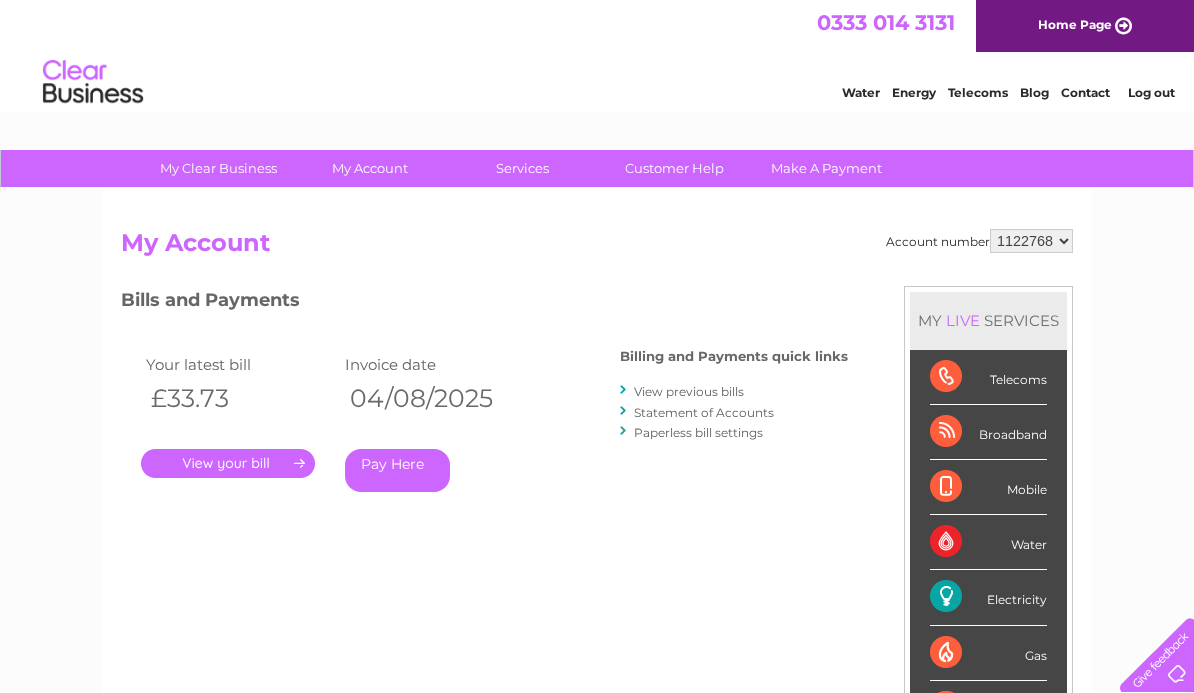 click on "View previous bills" at bounding box center (689, 391) 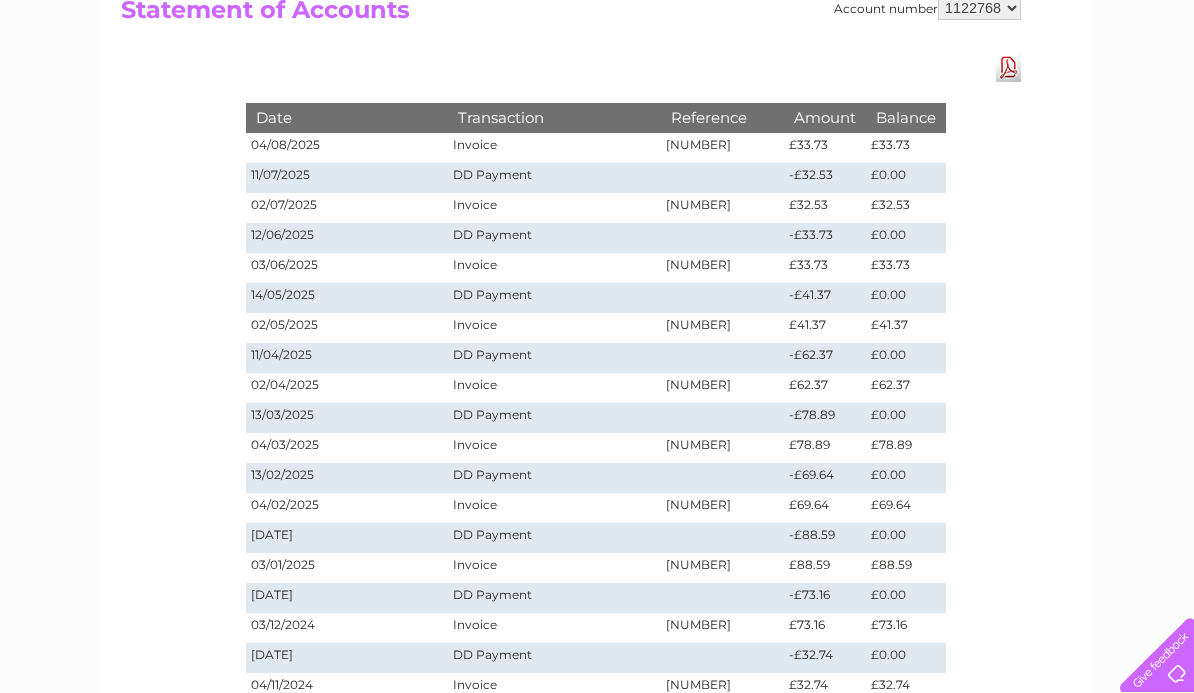 scroll, scrollTop: 0, scrollLeft: 0, axis: both 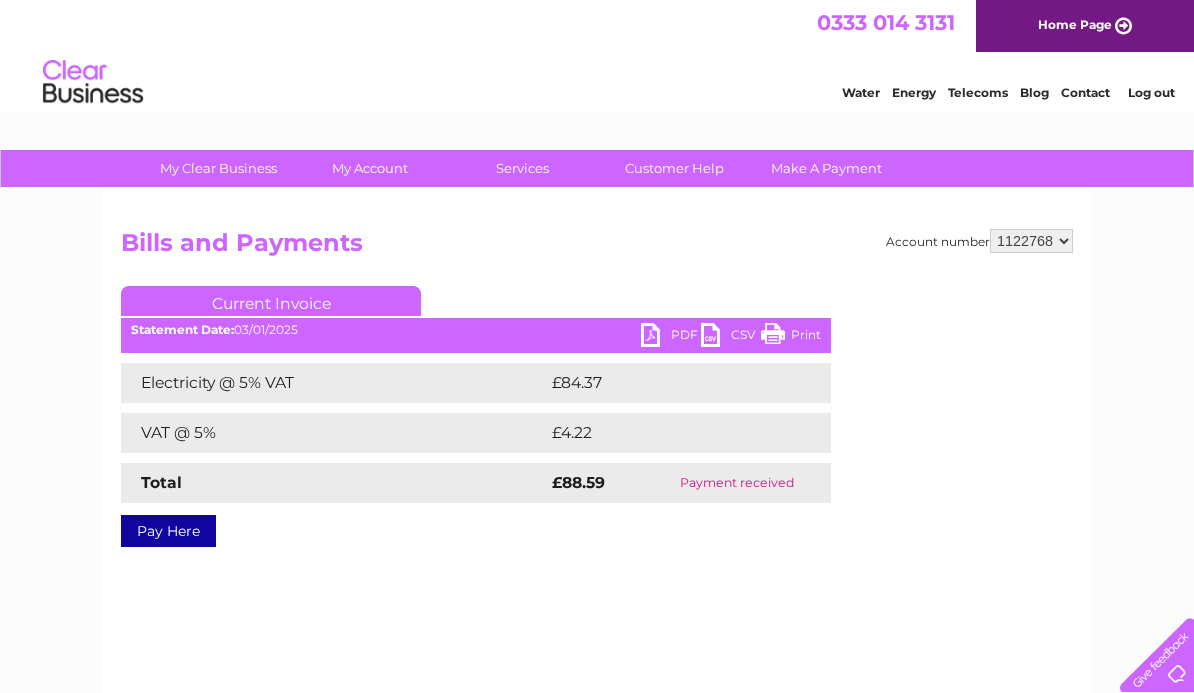 click on "PDF" at bounding box center [671, 337] 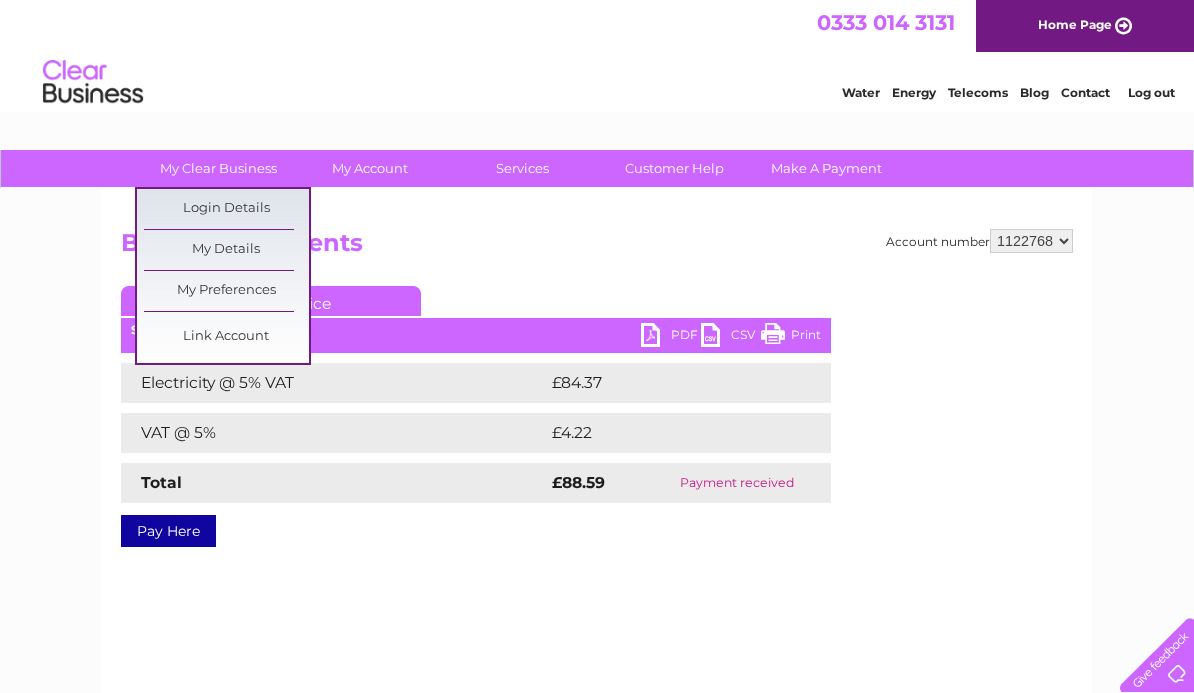 click on "My Details" at bounding box center (226, 250) 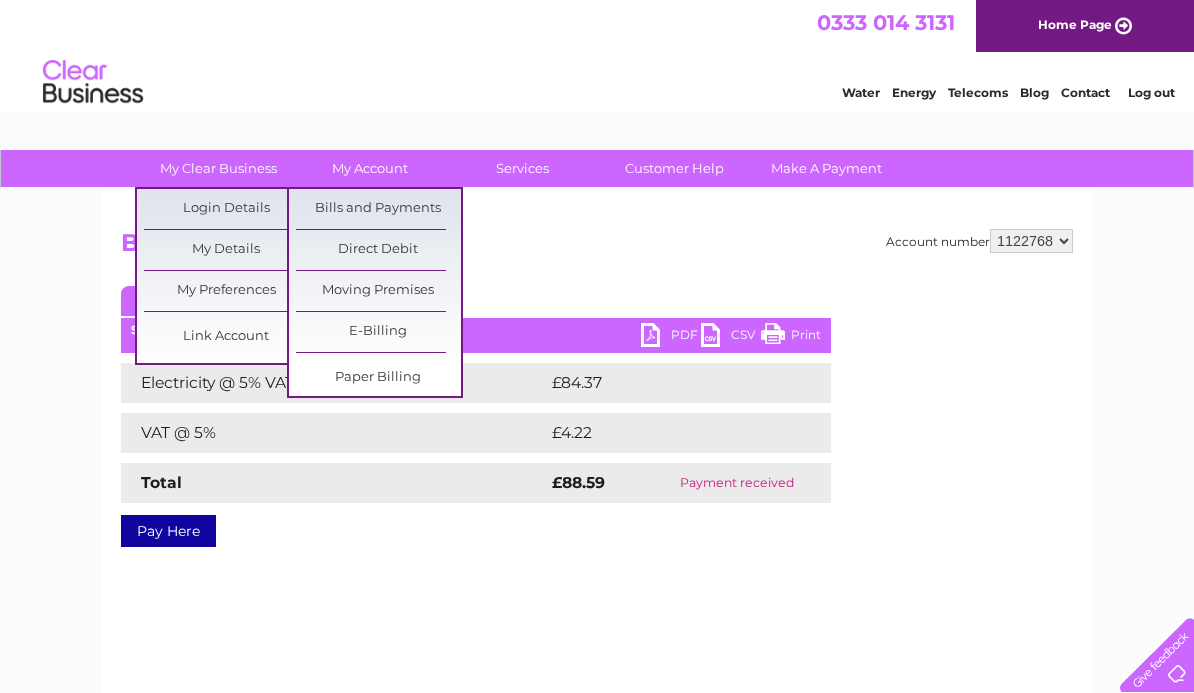click on "Account number    1122768
Bills and Payments
Current Invoice
PDF
CSV
Print
£84.37" at bounding box center (597, 469) 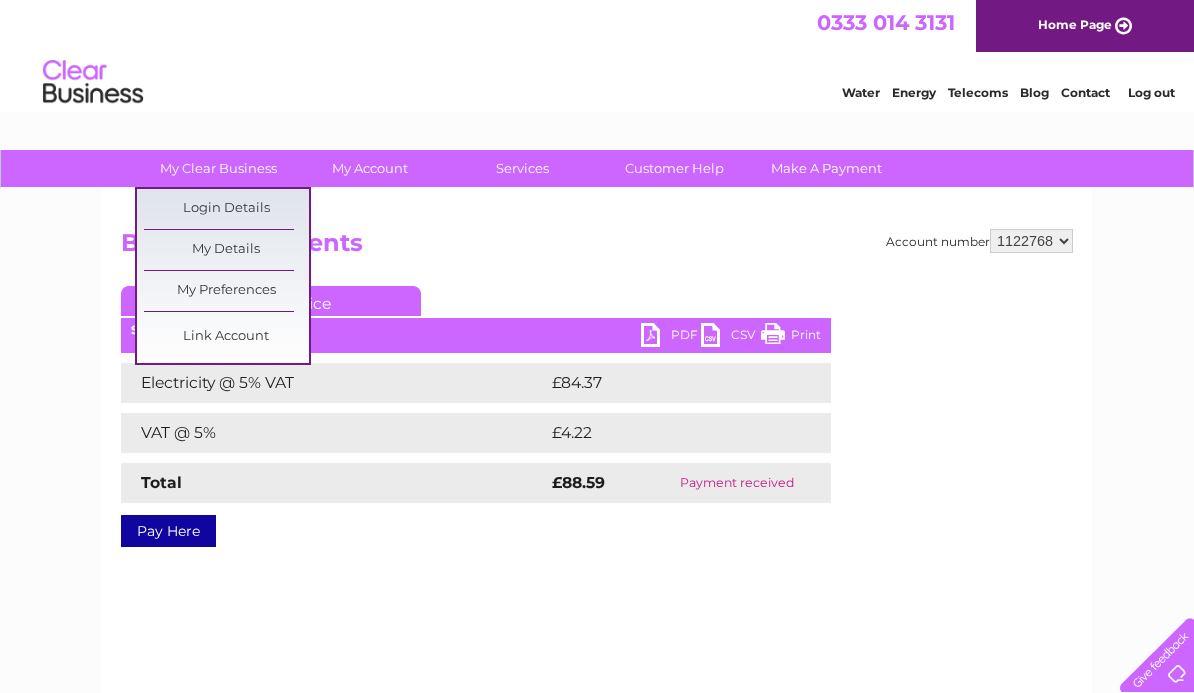 click on "Account number    1122768
Bills and Payments
Current Invoice
PDF
CSV
Print
£84.37" at bounding box center [597, 469] 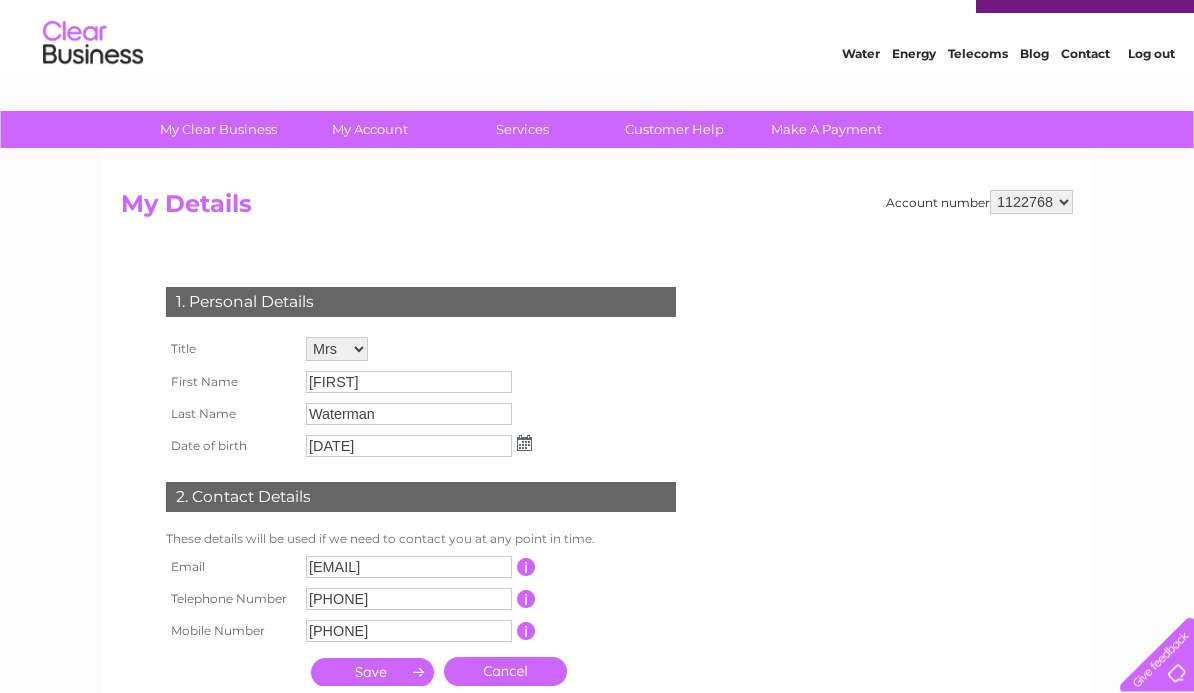scroll, scrollTop: 0, scrollLeft: 0, axis: both 